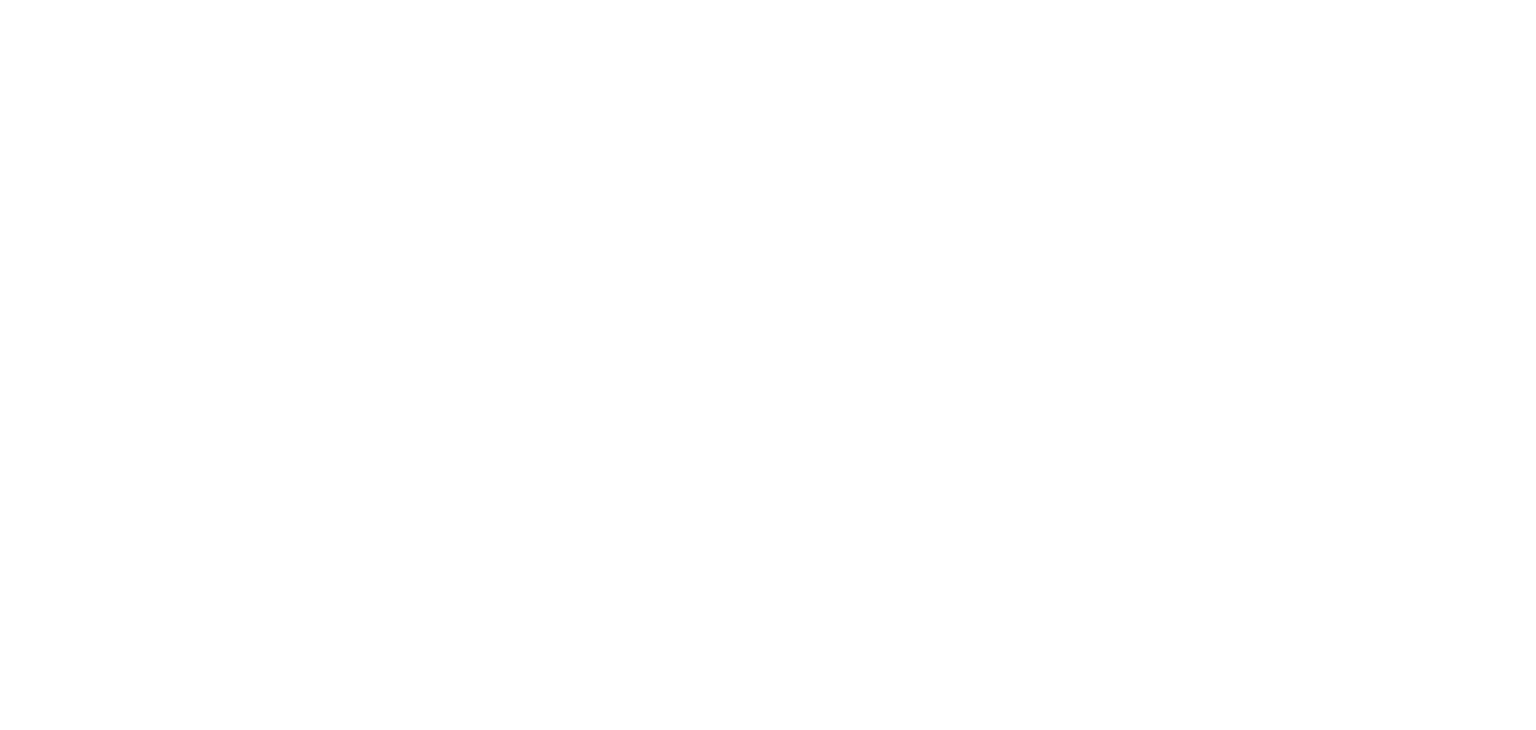 scroll, scrollTop: 0, scrollLeft: 0, axis: both 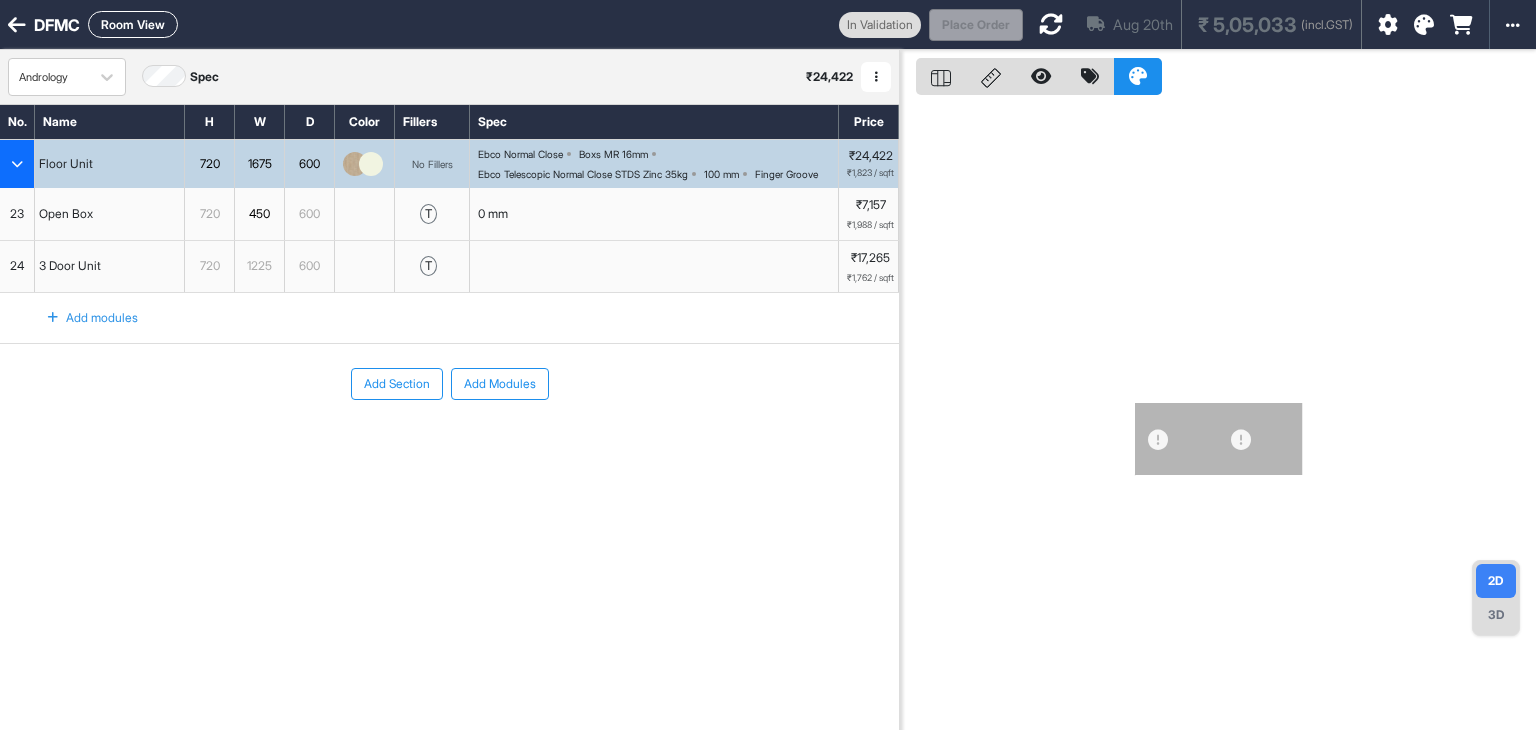click on "DFMC Room View" at bounding box center [419, 24] 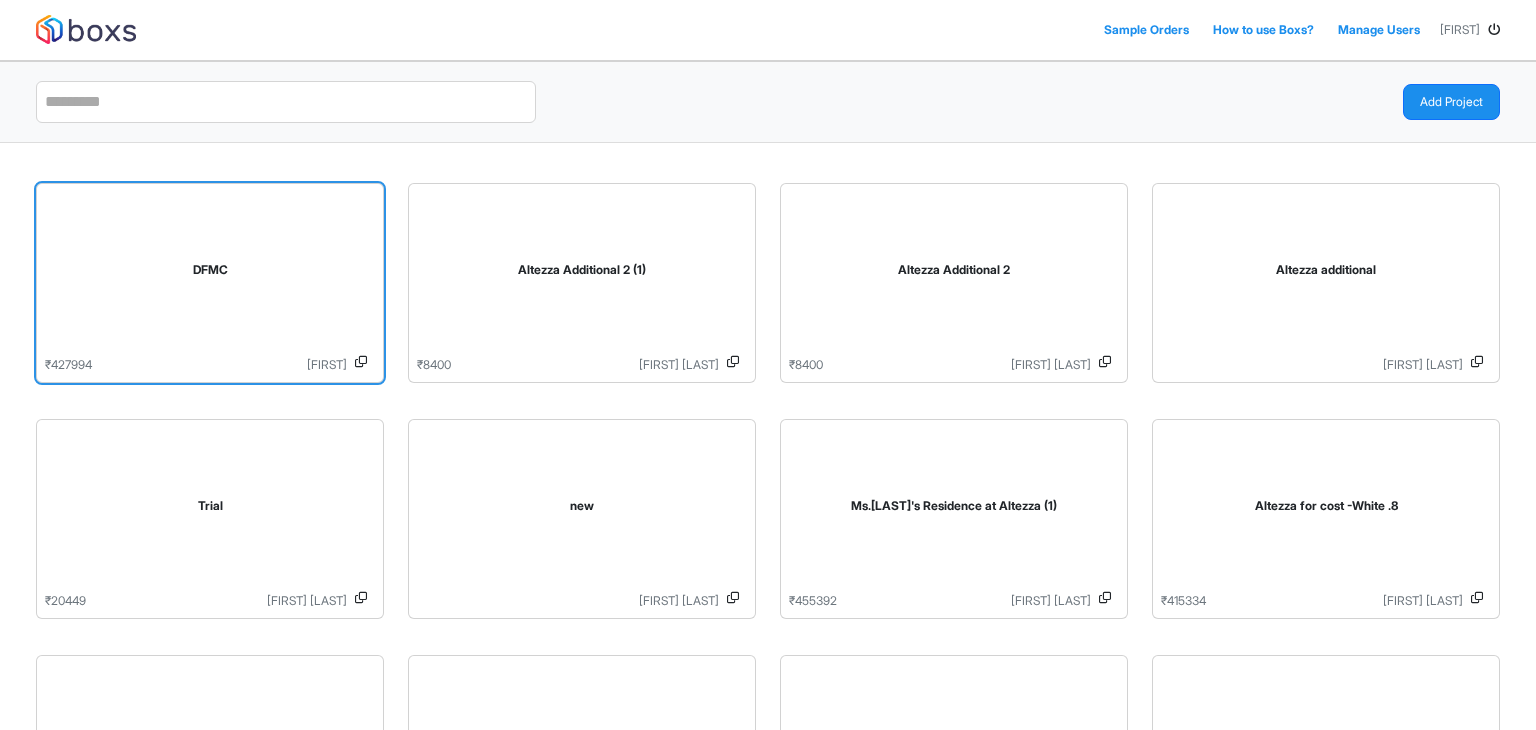 click on "DFMC" at bounding box center [210, 274] 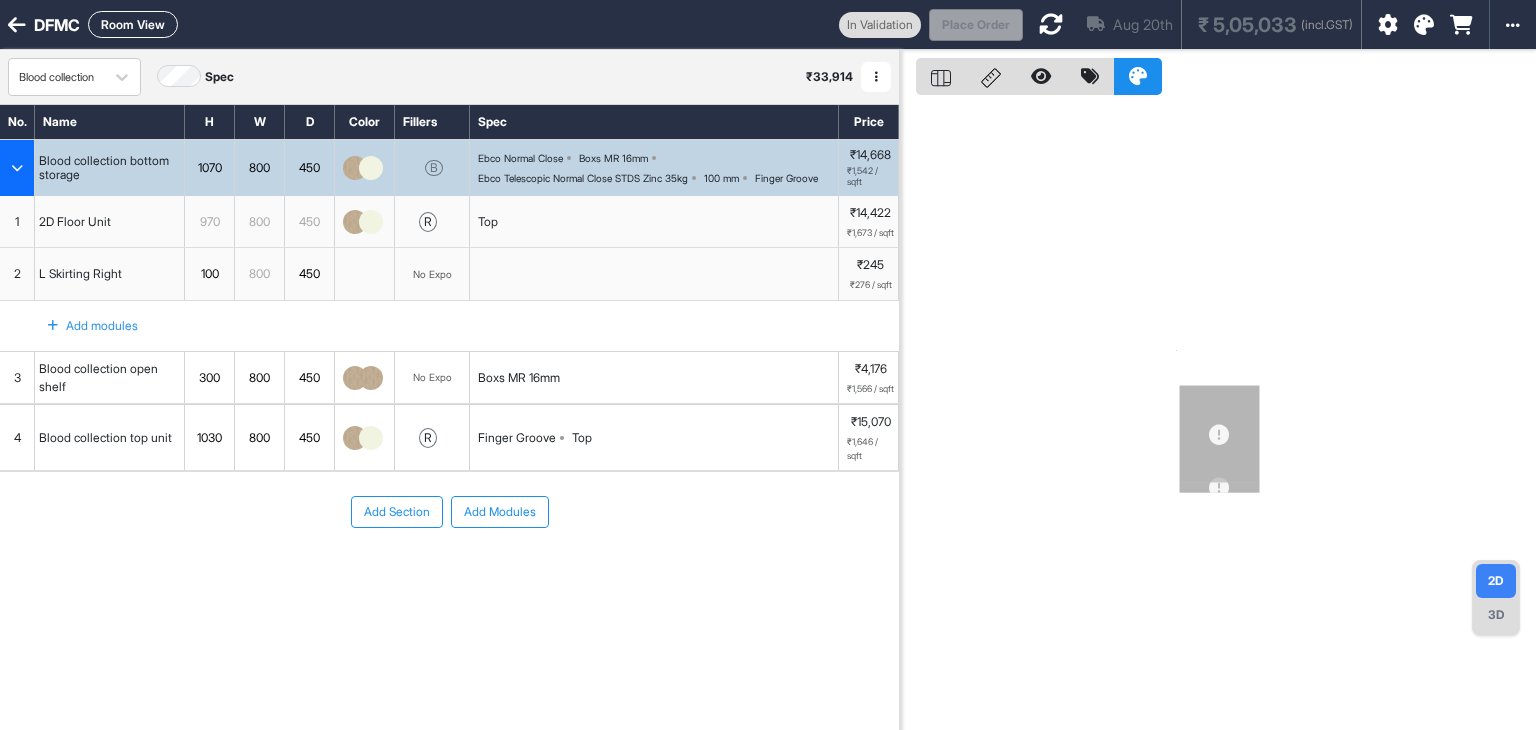 click on "DFMC" at bounding box center [57, 25] 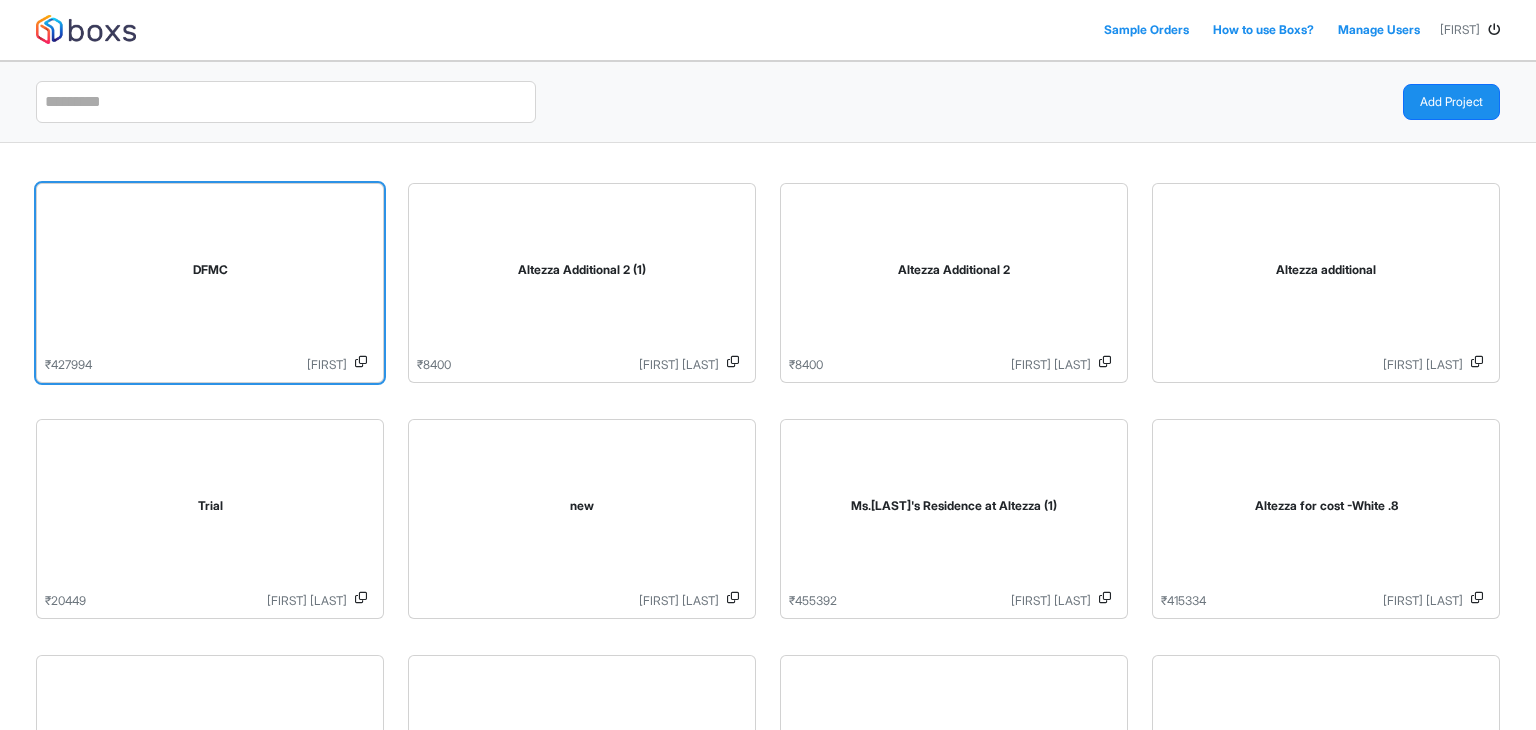 click on "DFMC" at bounding box center (210, 274) 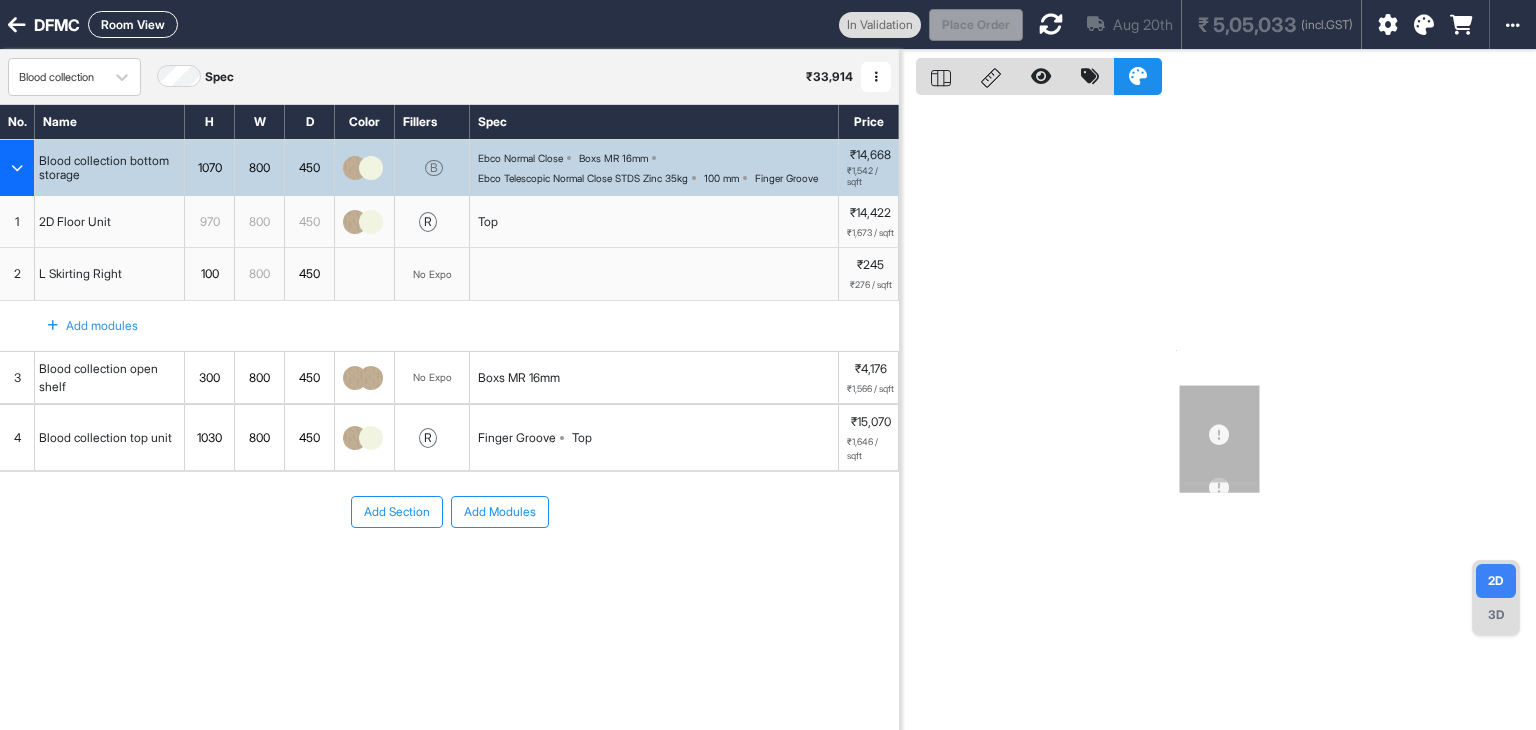 click on "Aug 20th ₹   5,05,033 (incl.GST)" at bounding box center [1192, 24] 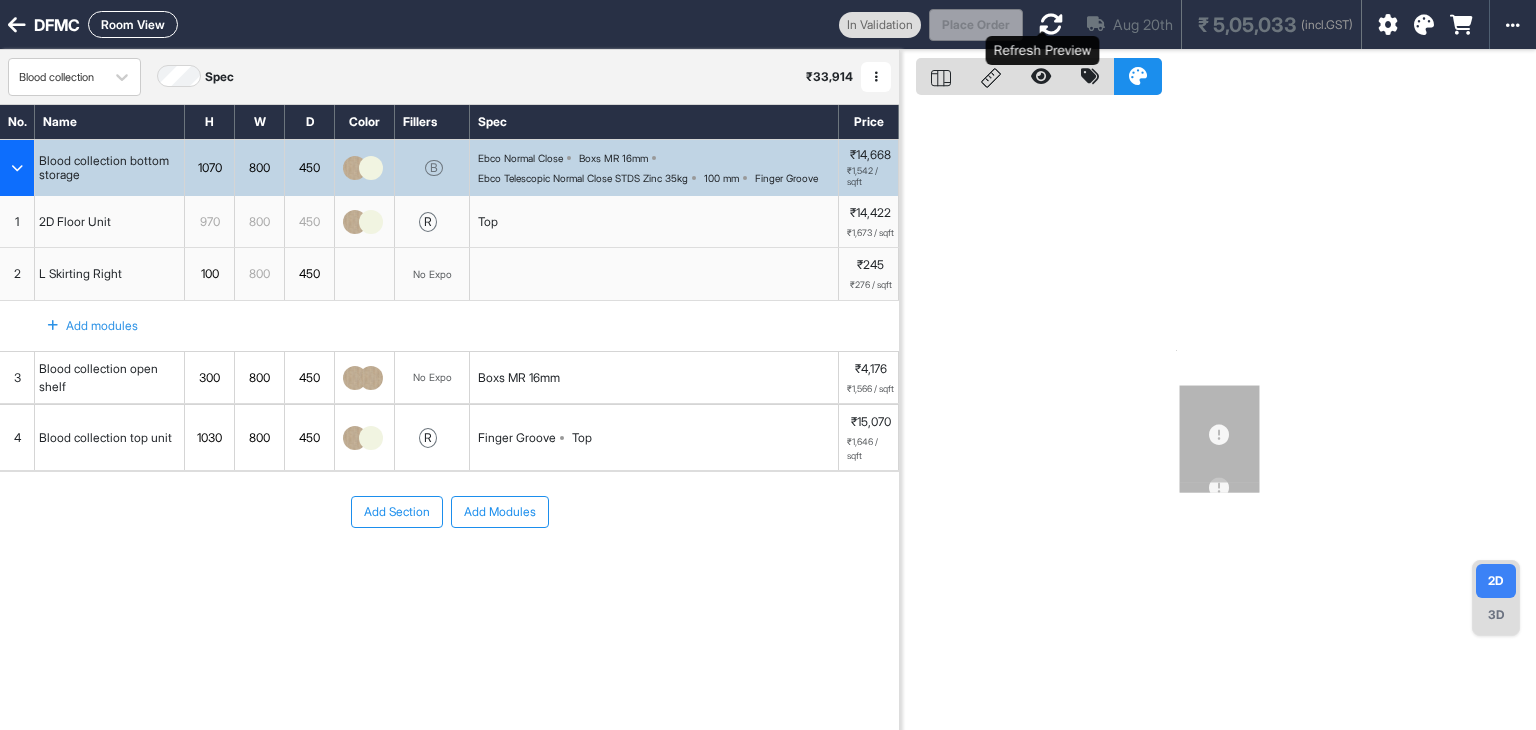 click at bounding box center (1051, 24) 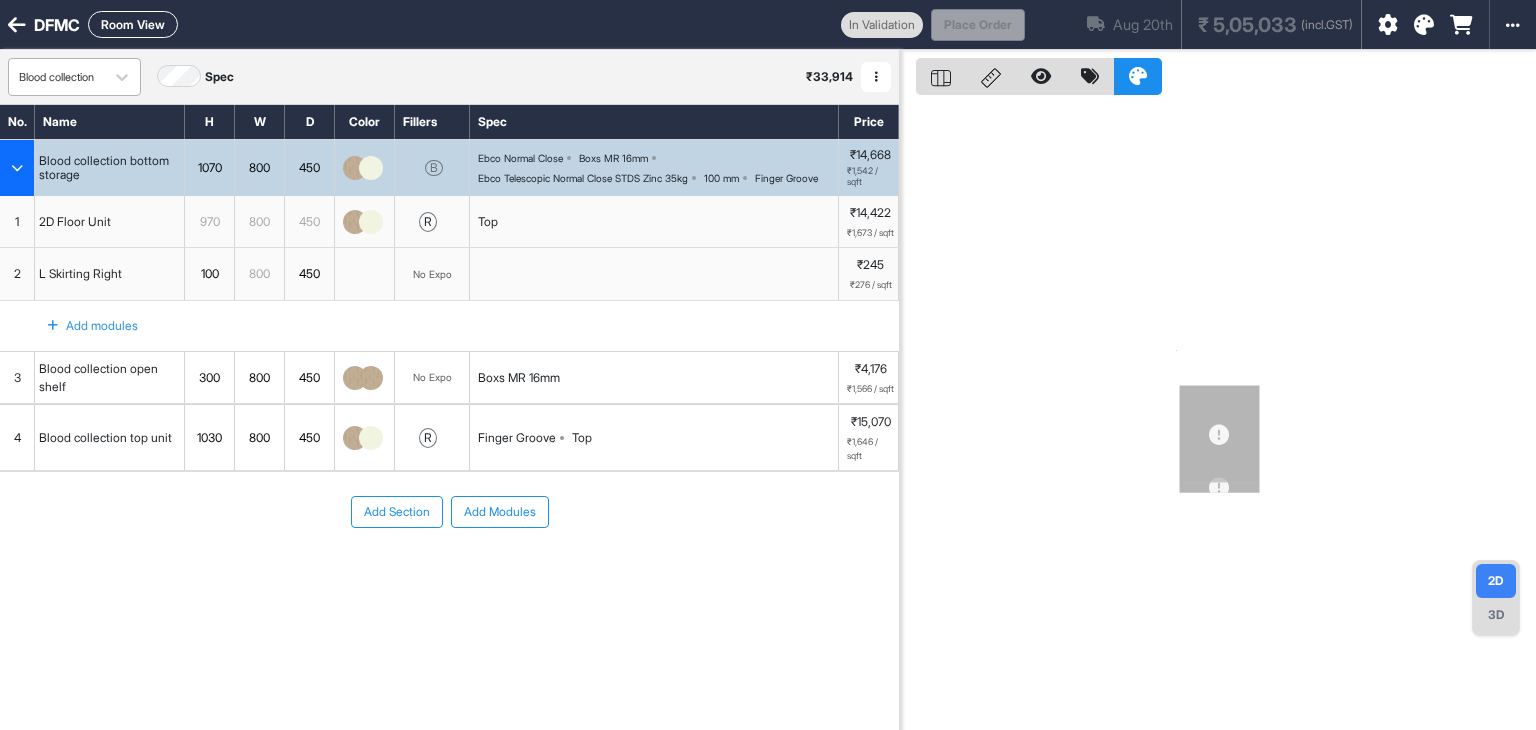 click on "Blood collection" at bounding box center [56, 77] 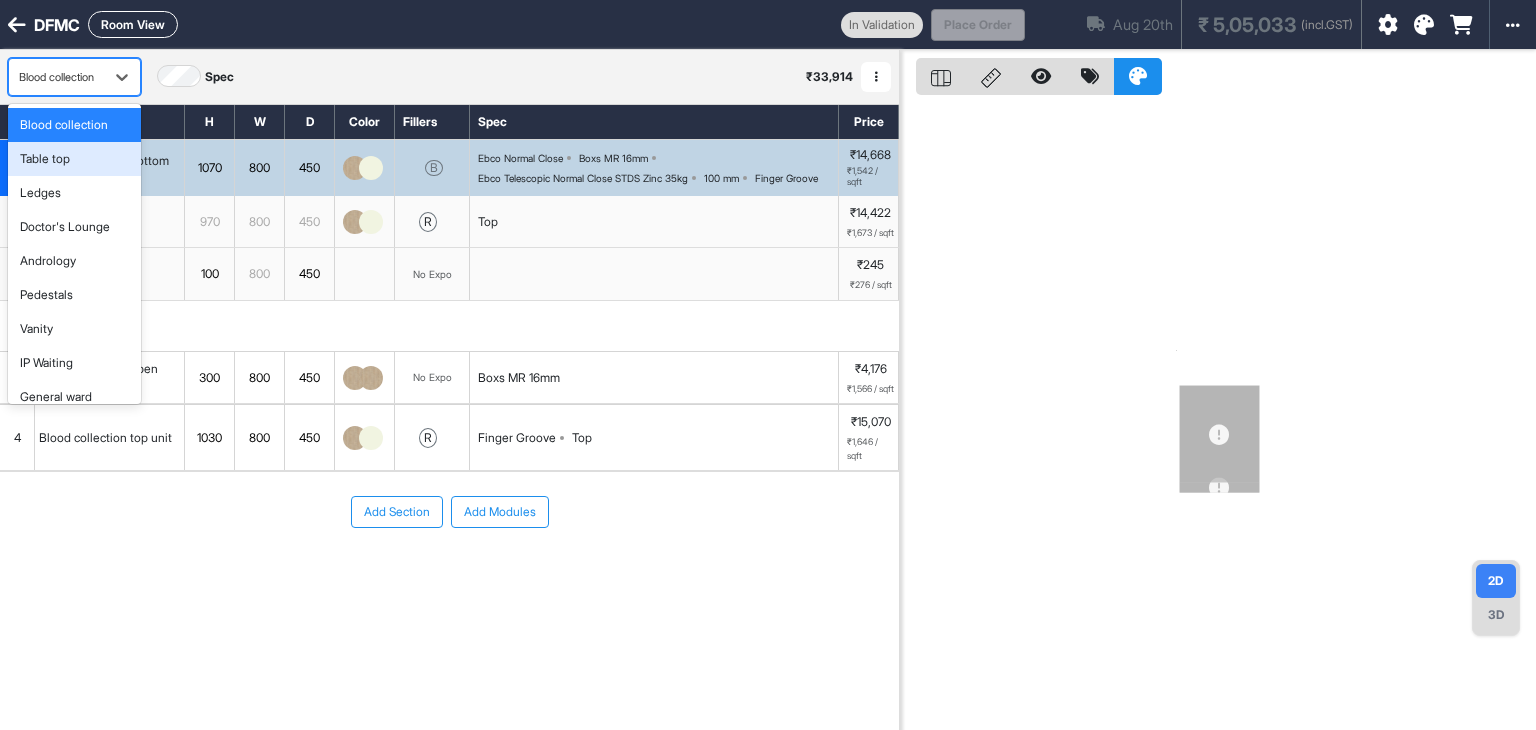 click on "Blood collection" at bounding box center [74, 125] 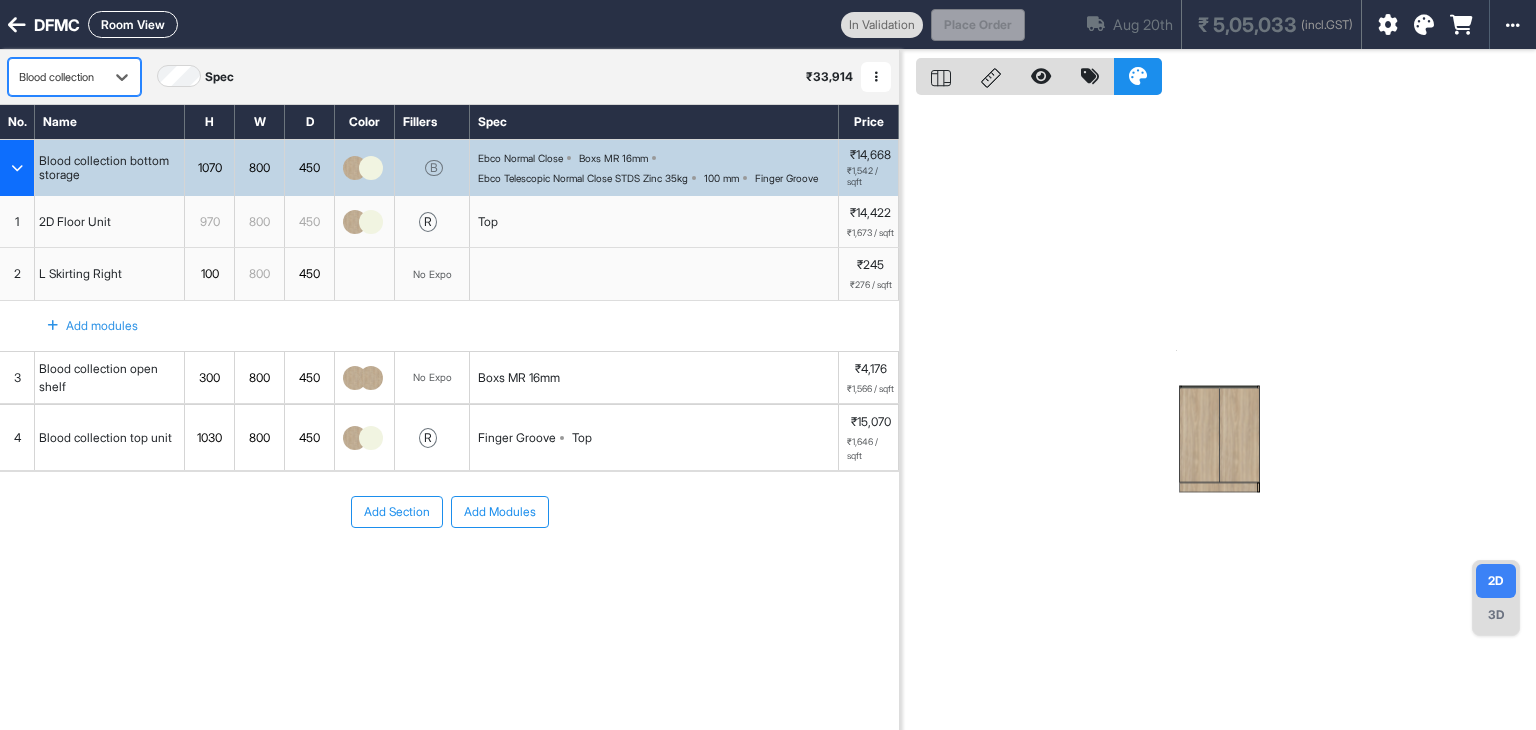 click on "3D" at bounding box center [1496, 615] 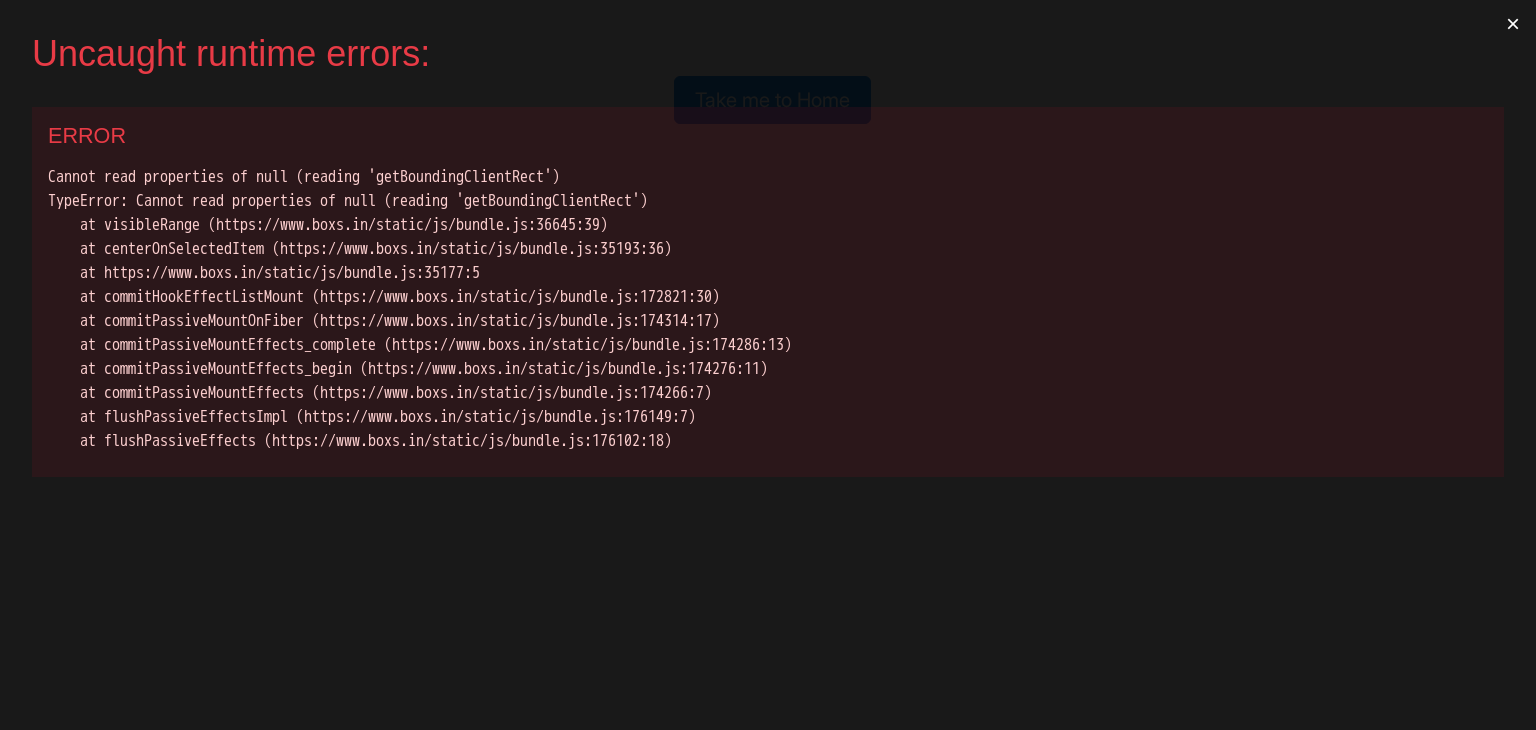 scroll, scrollTop: 0, scrollLeft: 0, axis: both 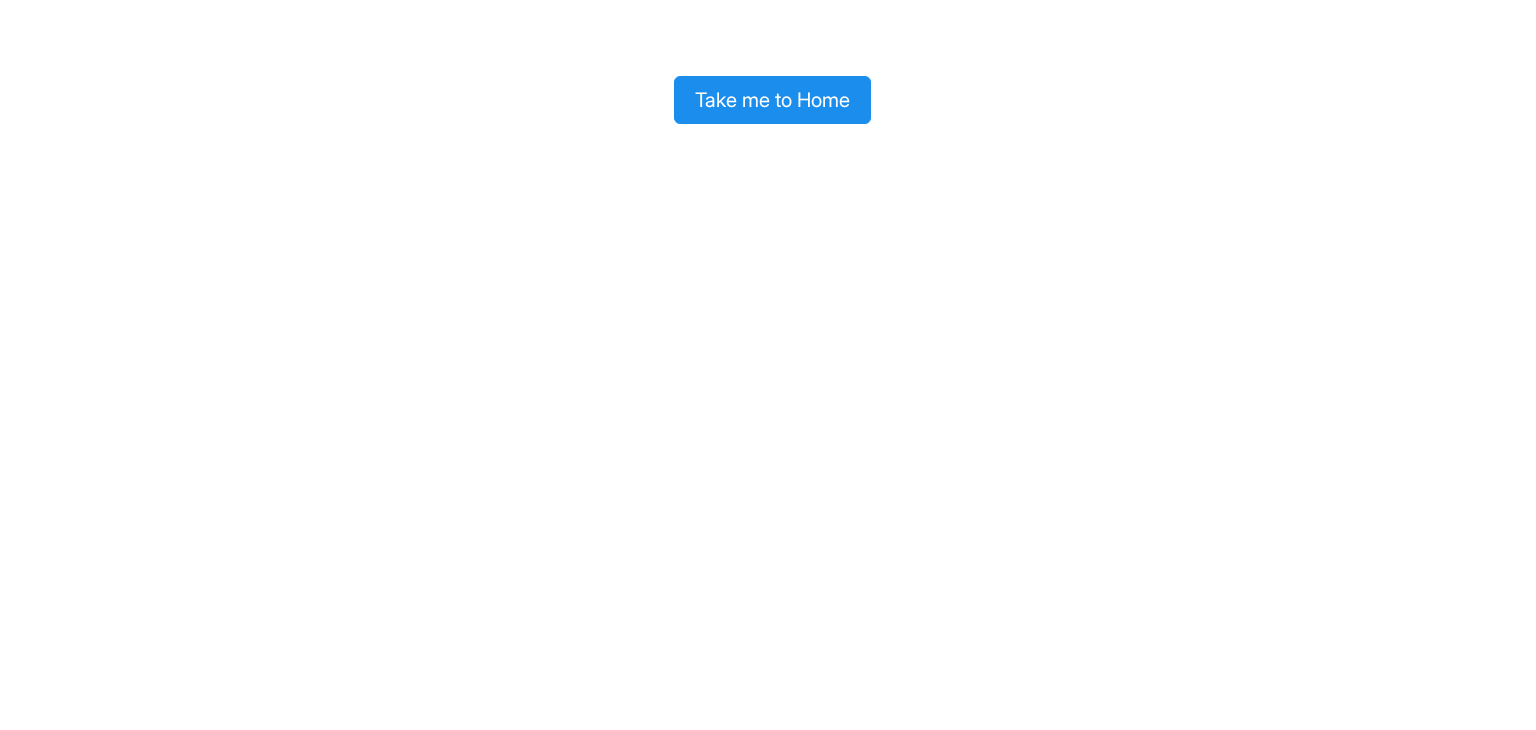 click on "Take me to Home" at bounding box center [772, 100] 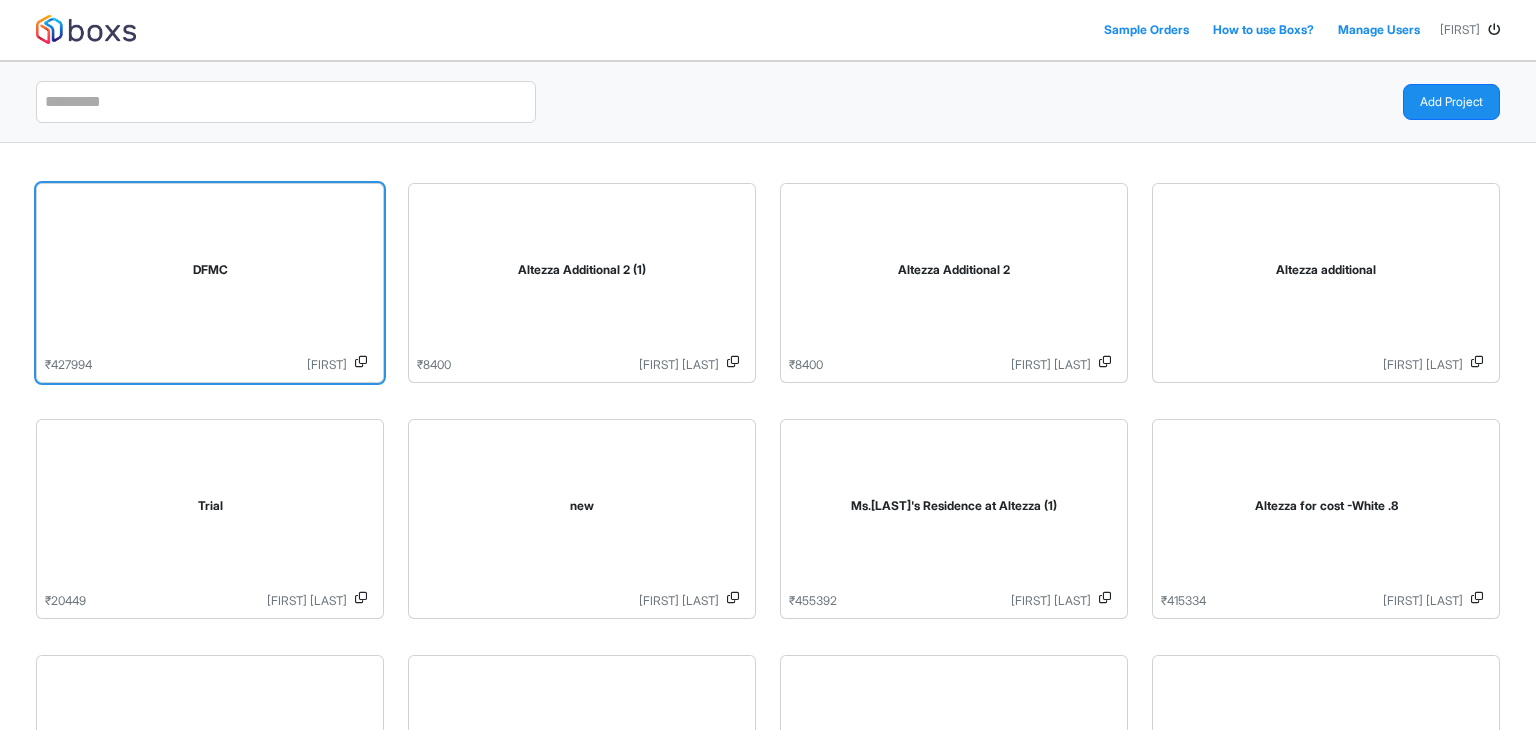 click on "DFMC" at bounding box center [210, 274] 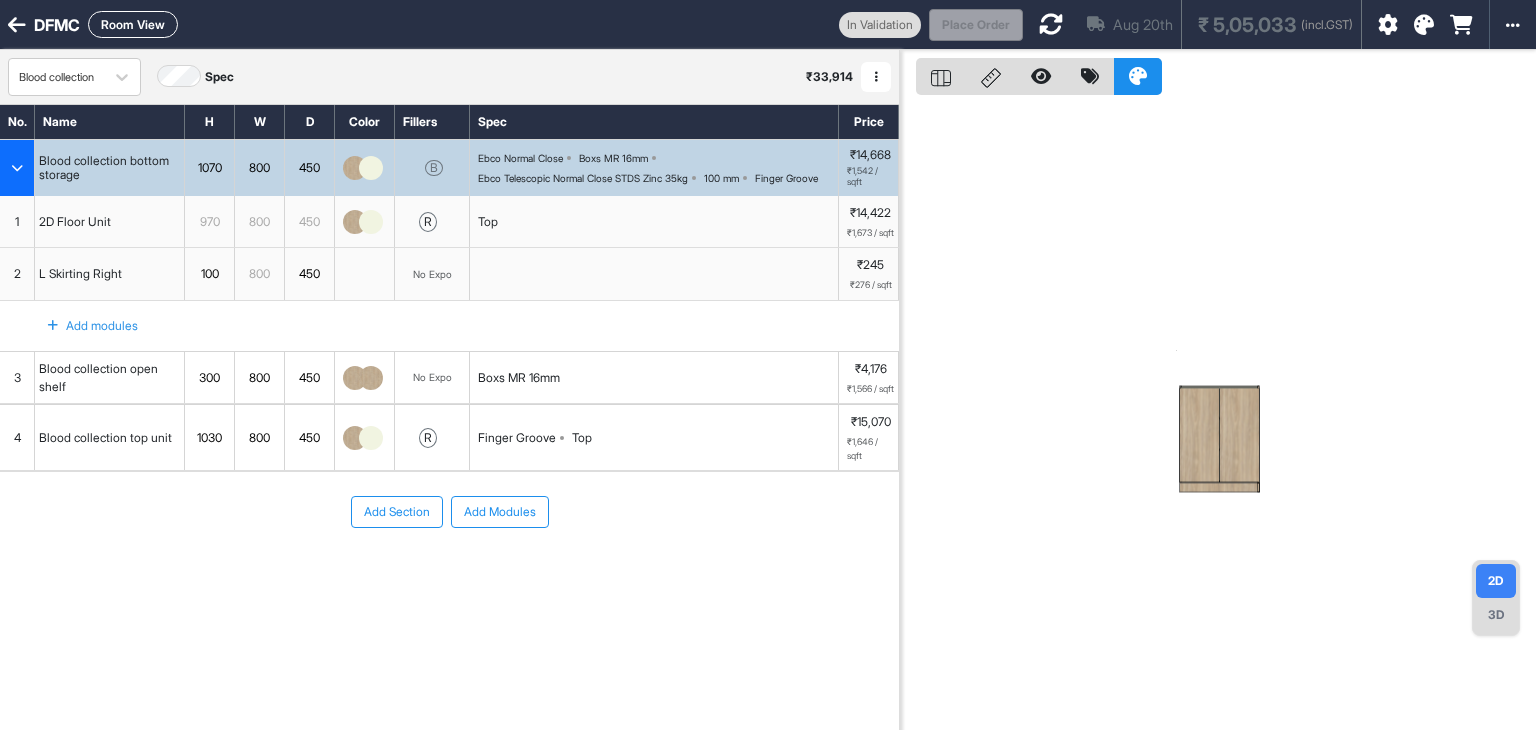 click on "Room View" at bounding box center [133, 24] 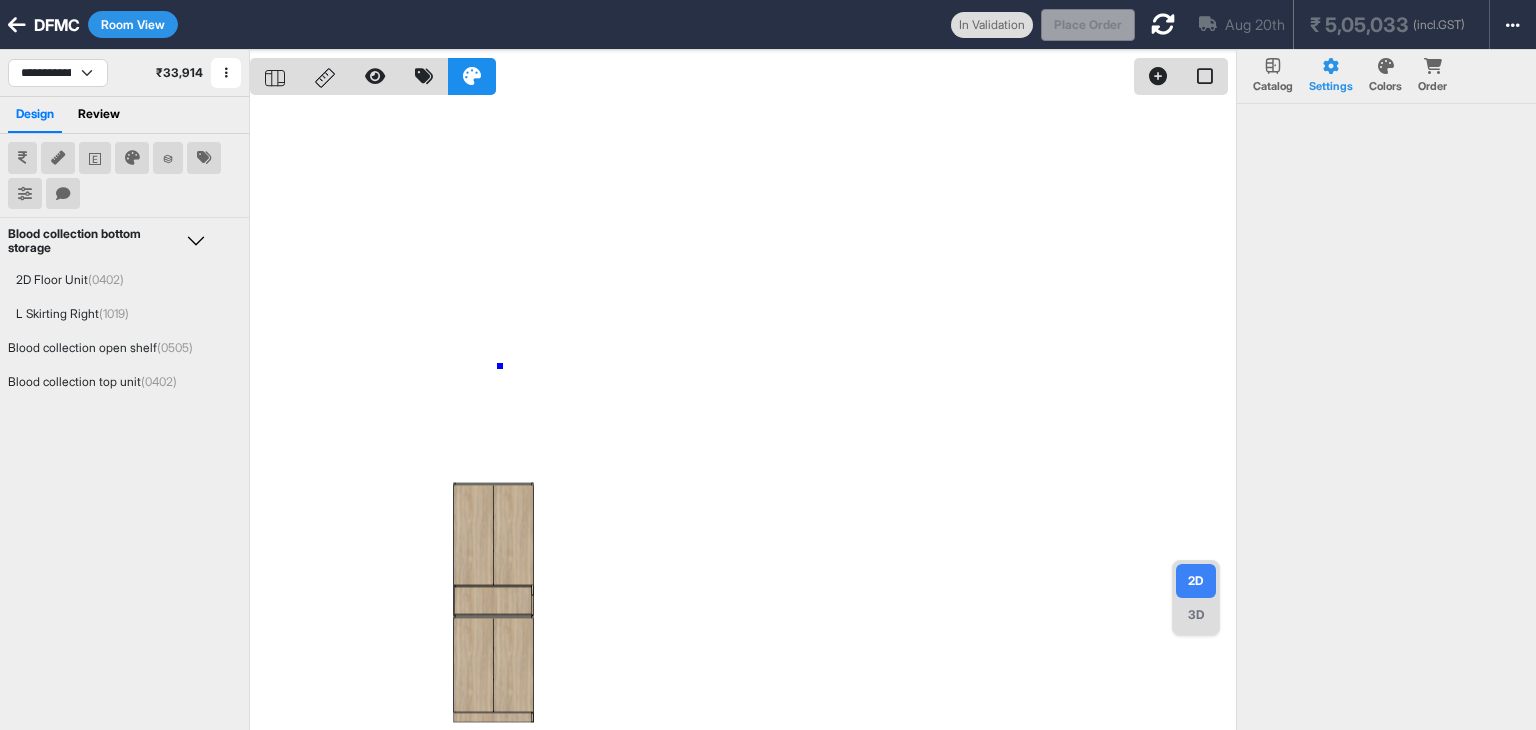 drag, startPoint x: 500, startPoint y: 366, endPoint x: 648, endPoint y: 365, distance: 148.00337 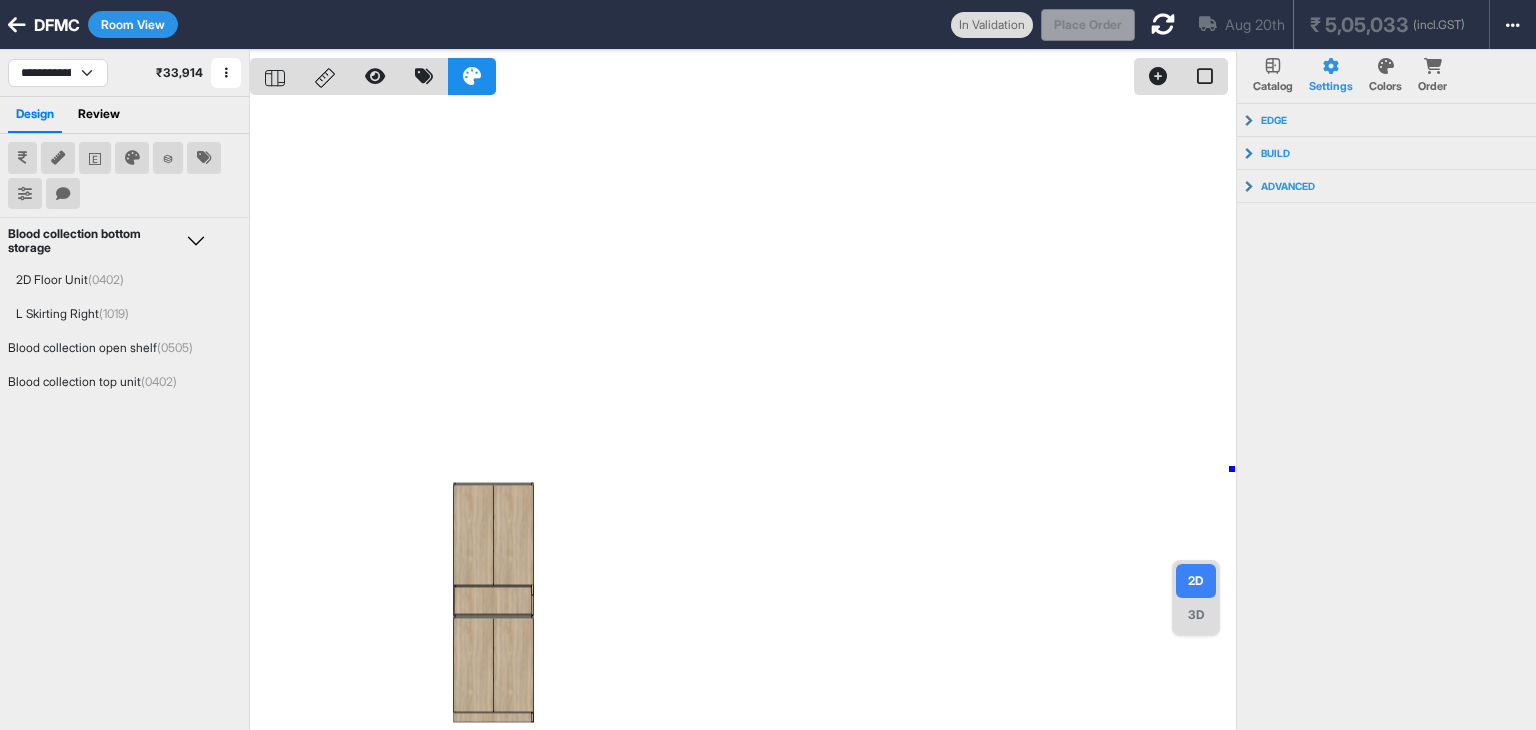 click at bounding box center [743, 415] 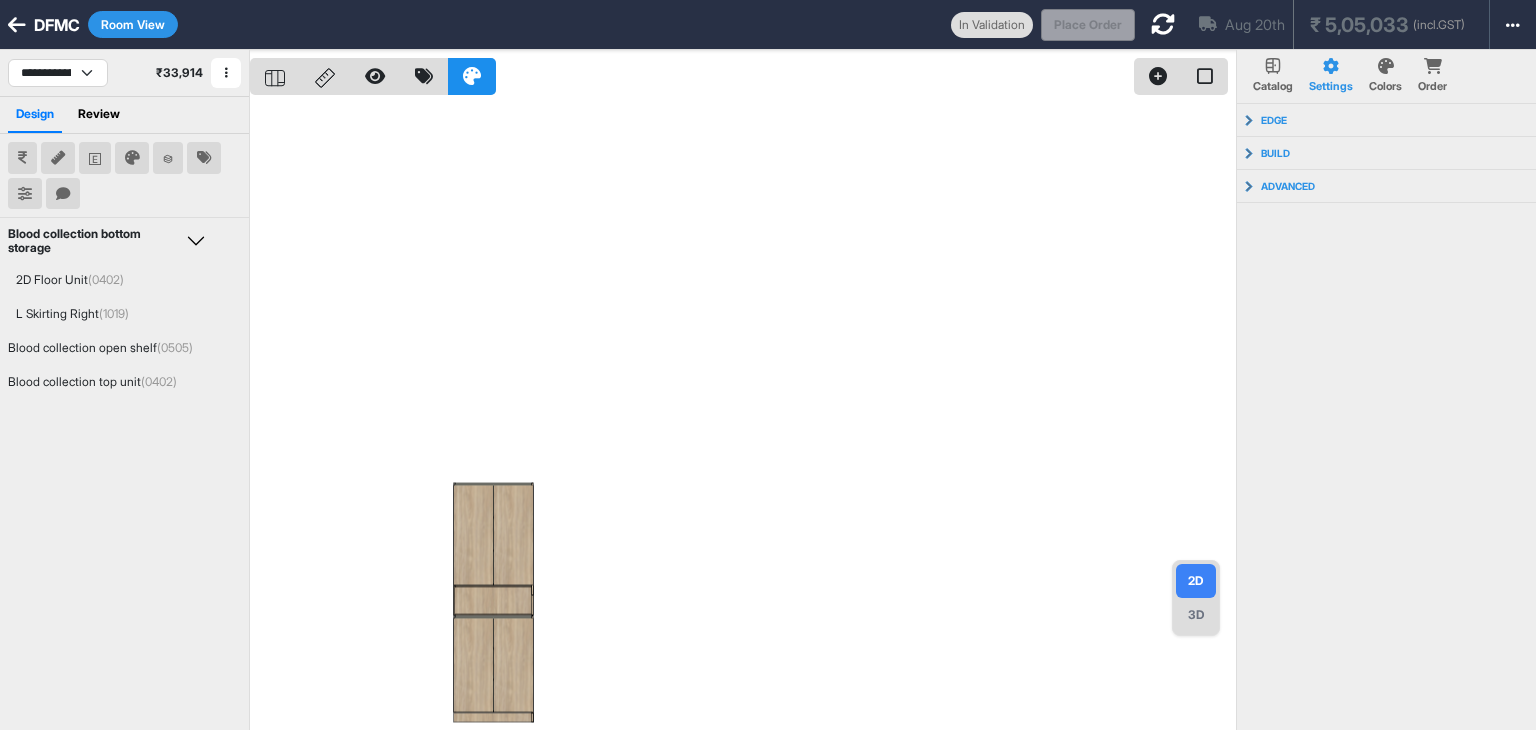click on "3D" at bounding box center [1196, 615] 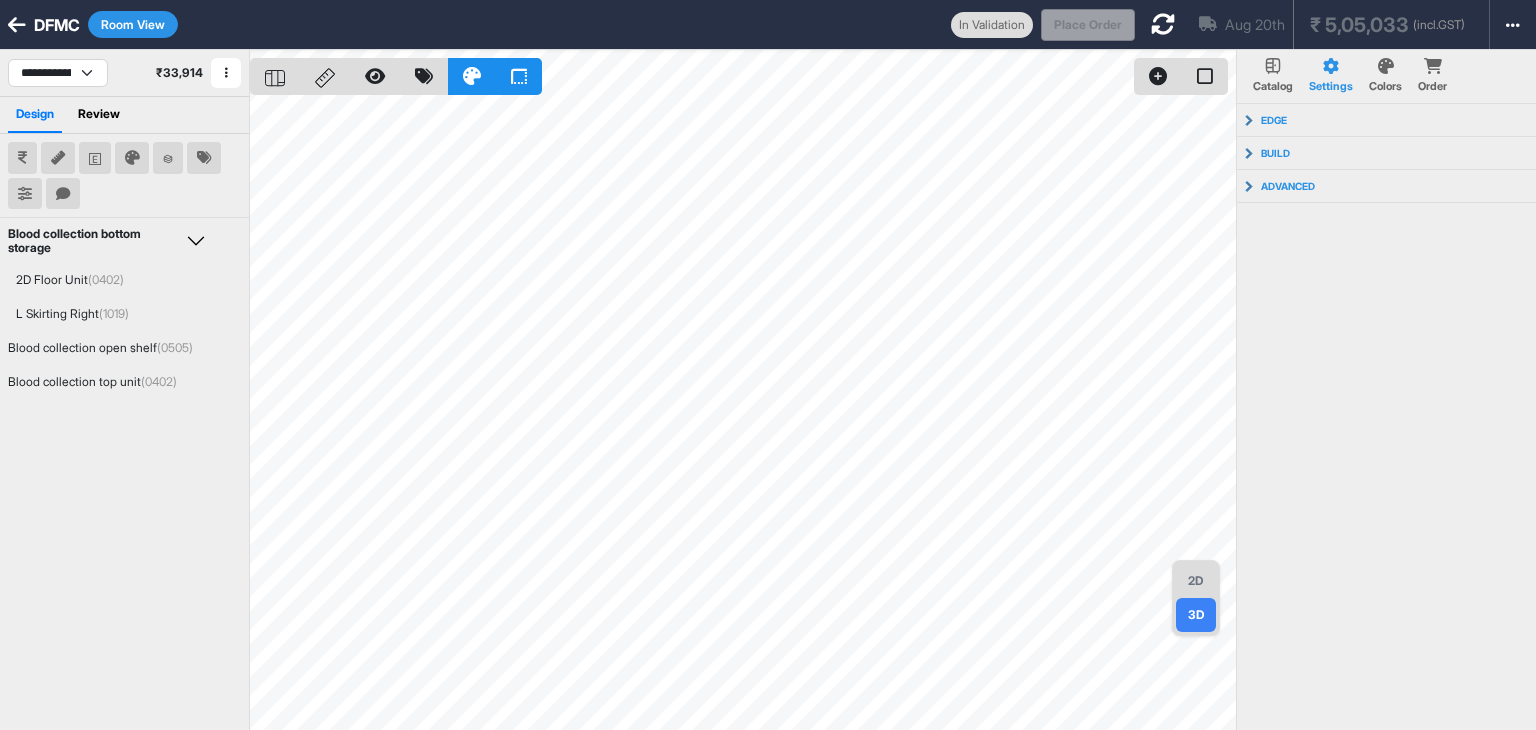 click 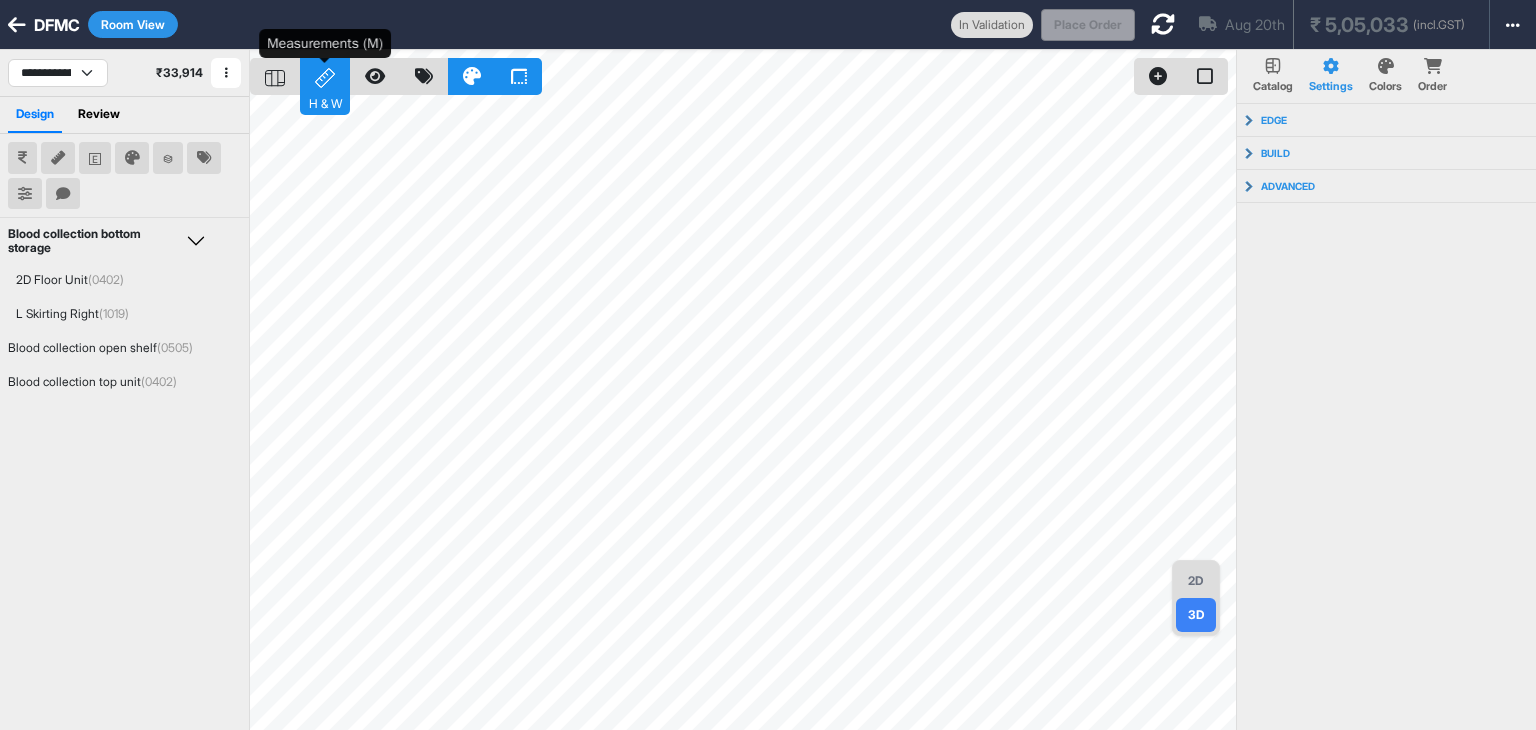 click 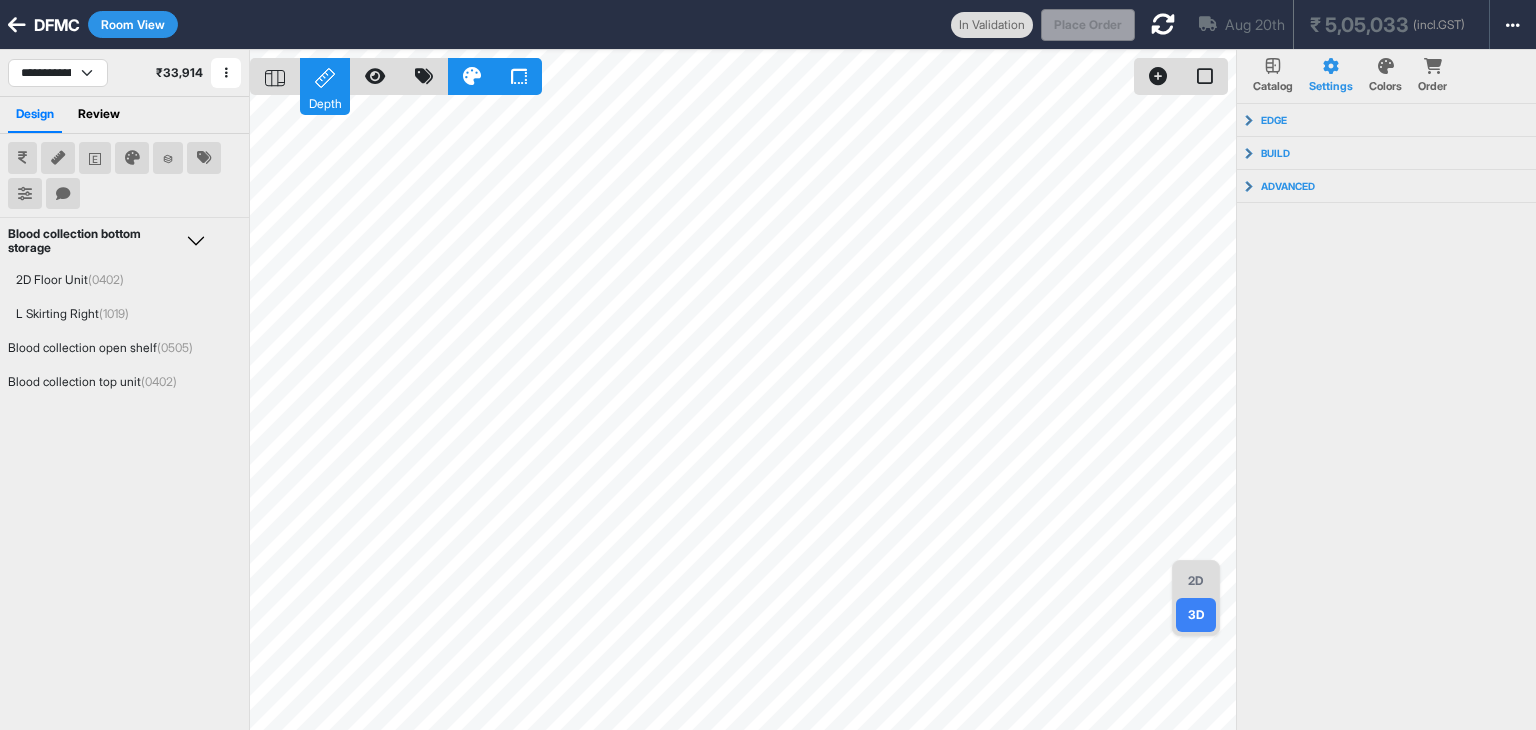 drag, startPoint x: 1202, startPoint y: 577, endPoint x: 686, endPoint y: 416, distance: 540.534 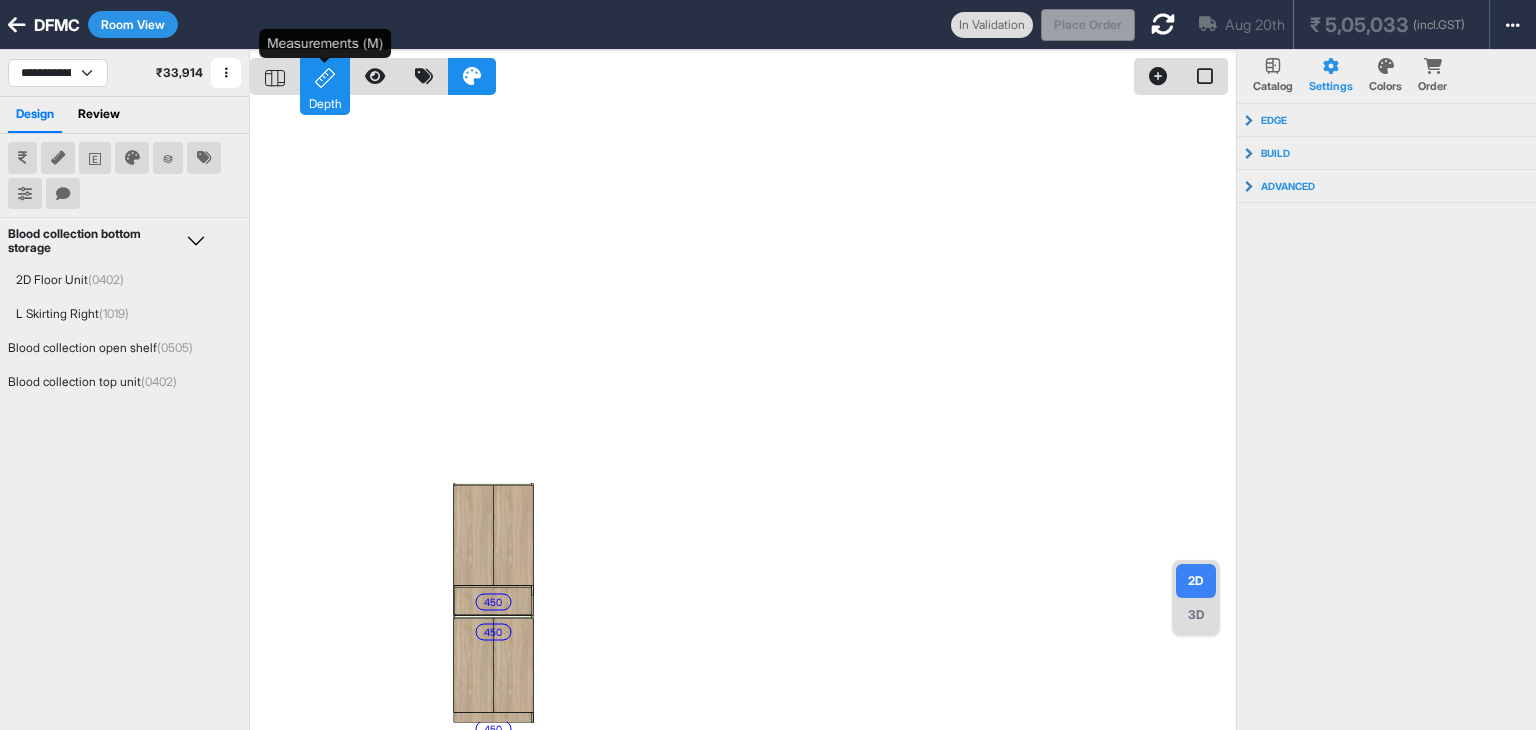 click 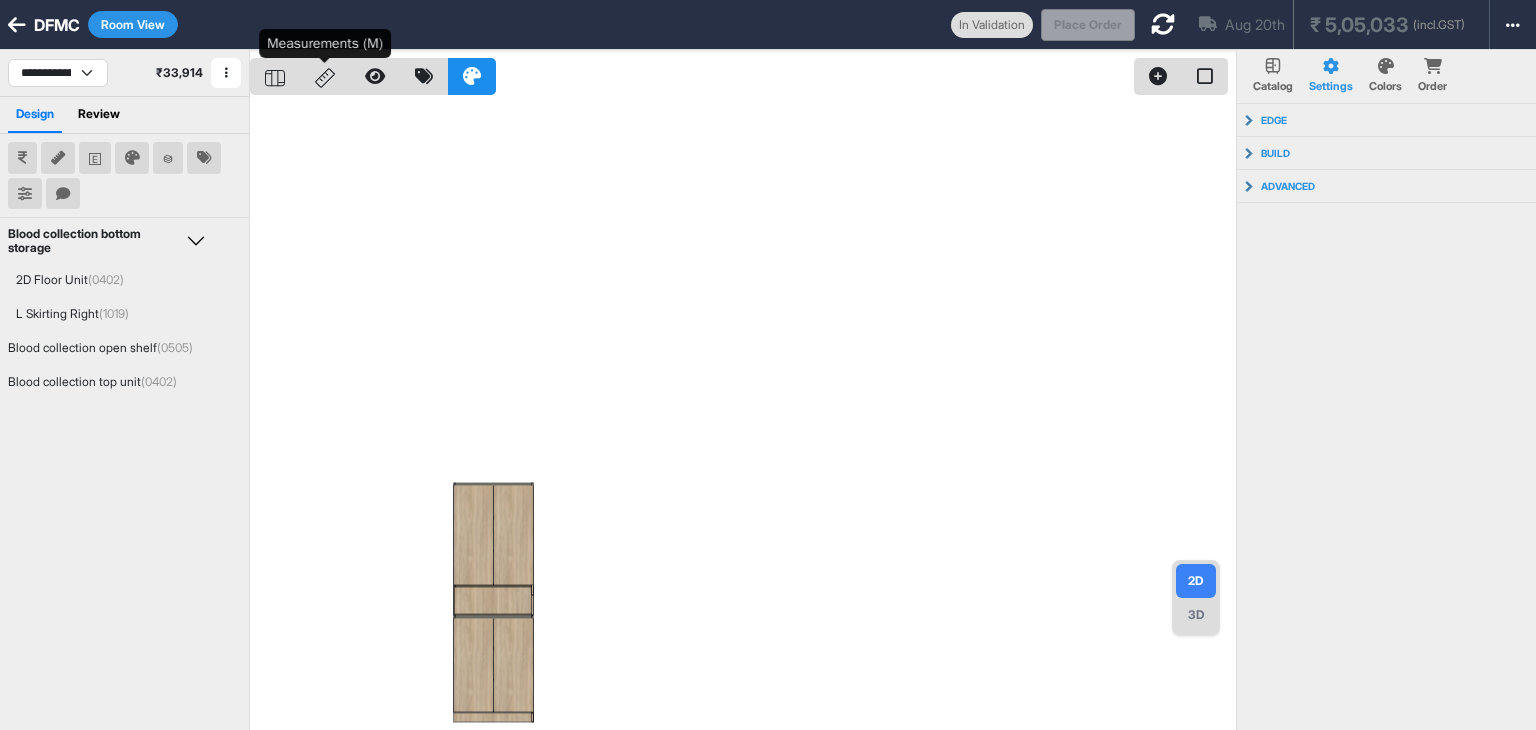 click 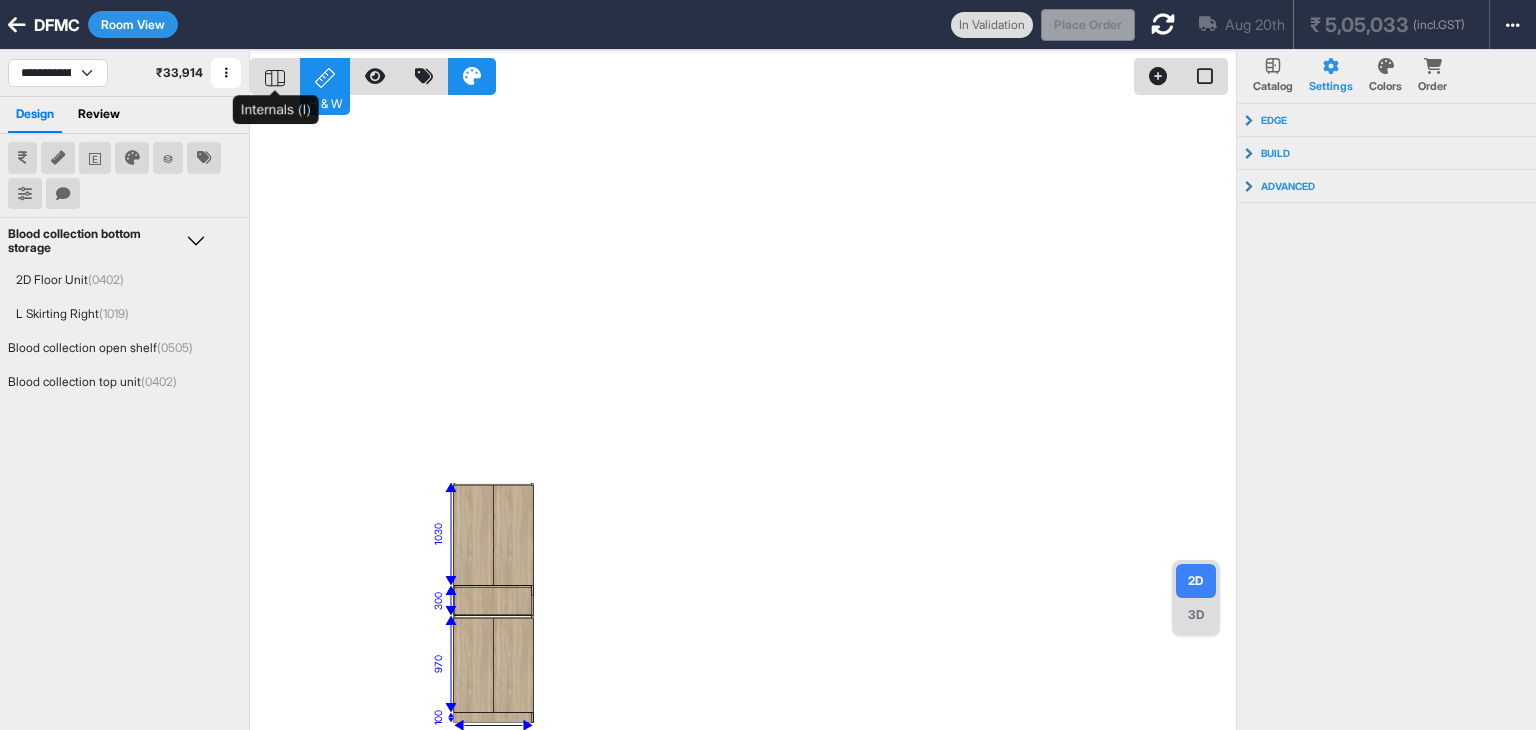 click 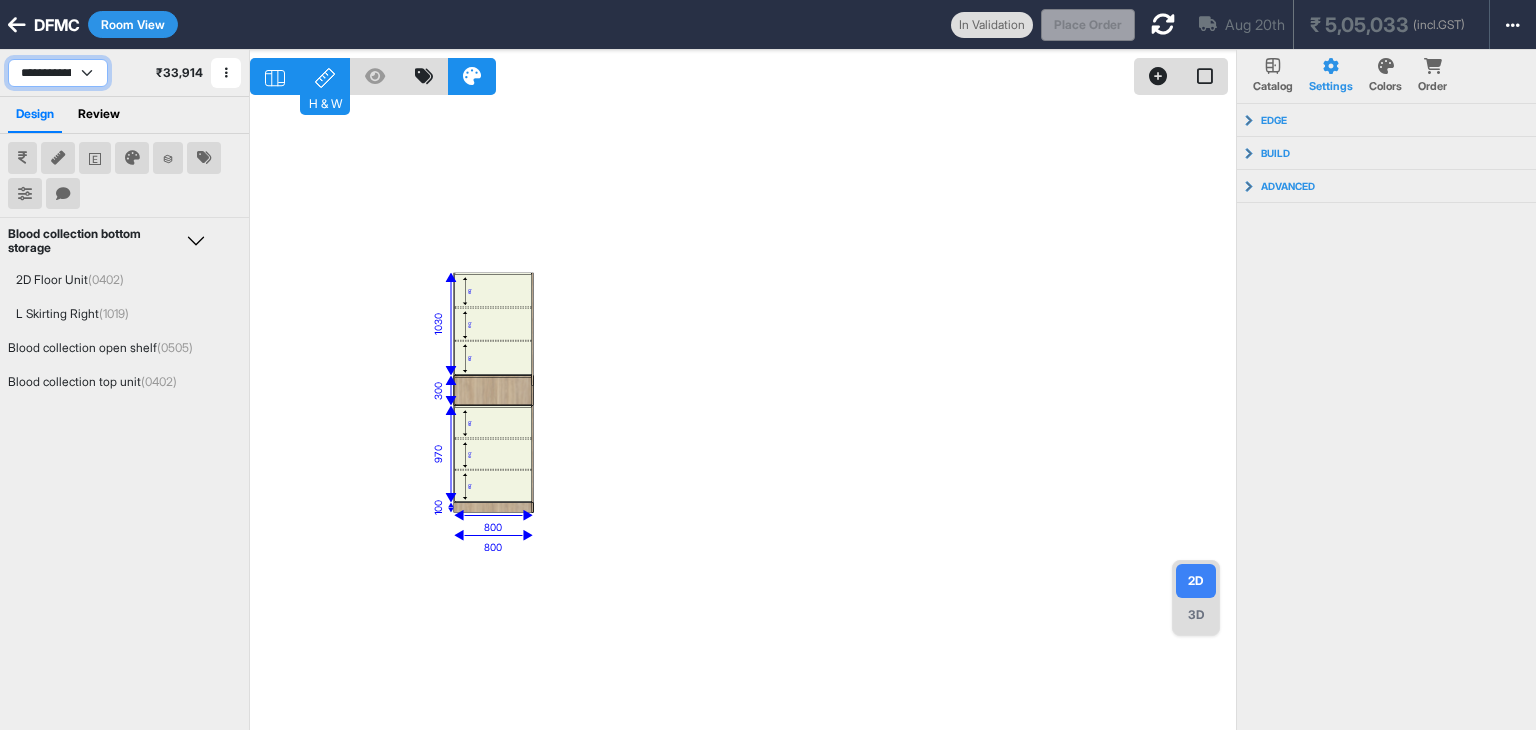 click on "**********" at bounding box center (58, 73) 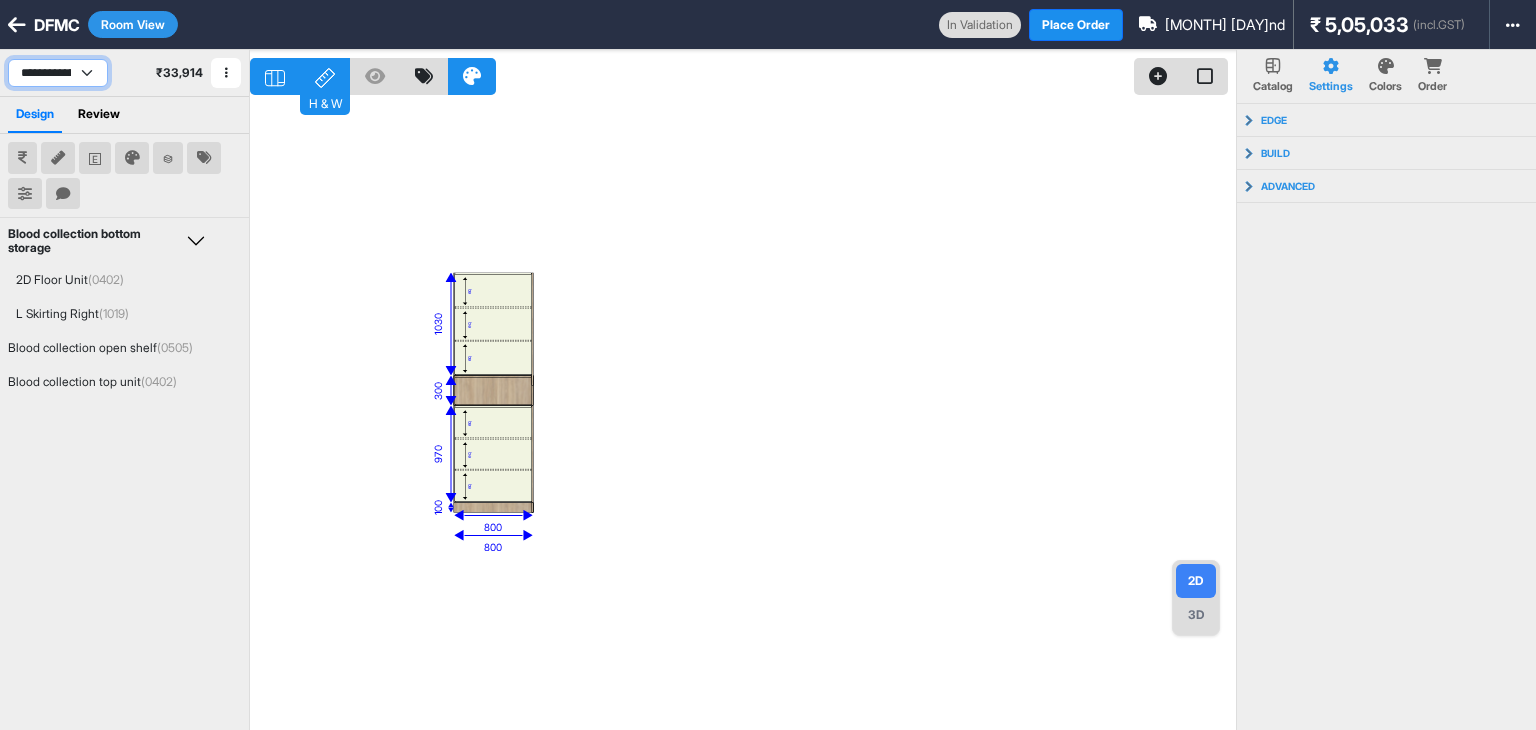 select on "****" 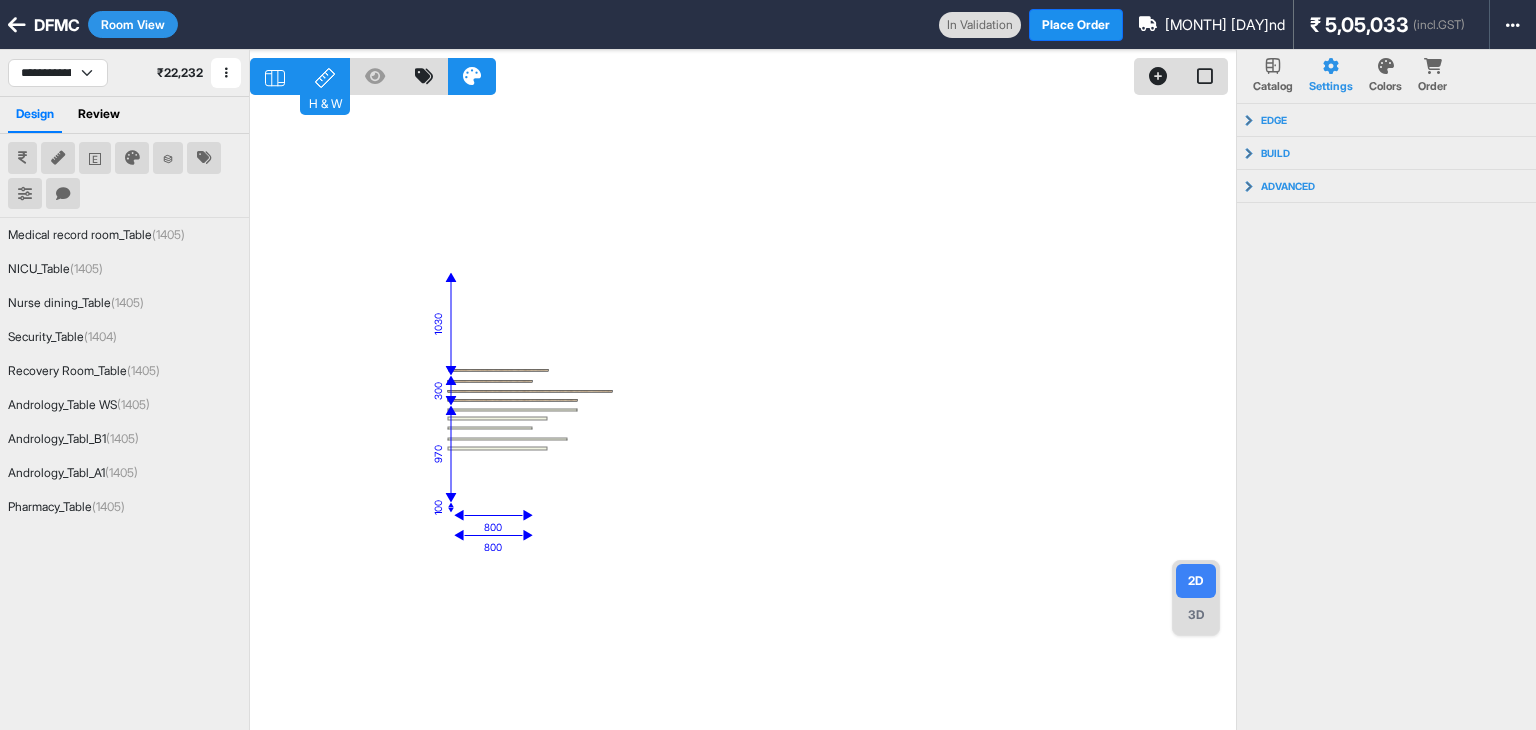 click on "300 1030 800 970 100 800" at bounding box center [743, 415] 